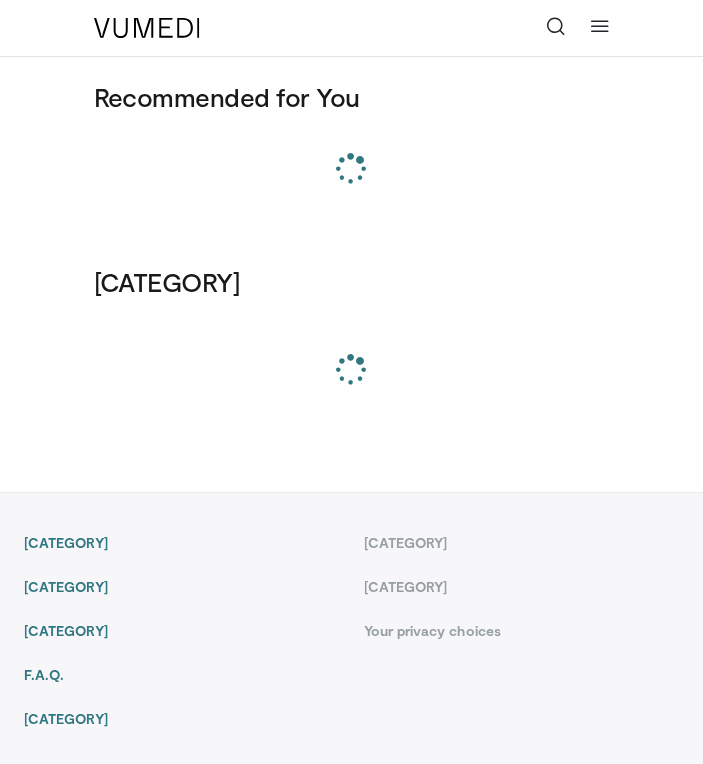 click at bounding box center (556, 26) 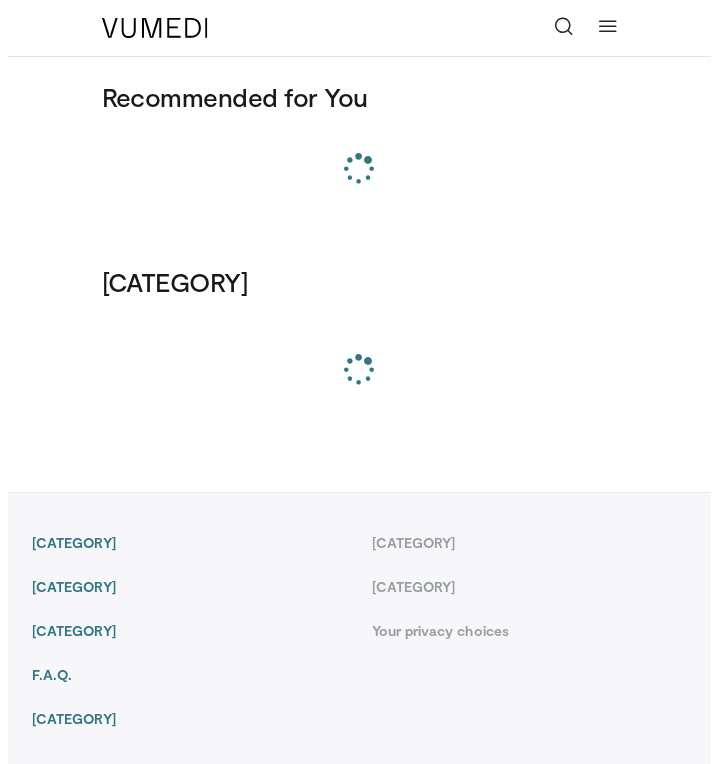 scroll, scrollTop: 0, scrollLeft: 0, axis: both 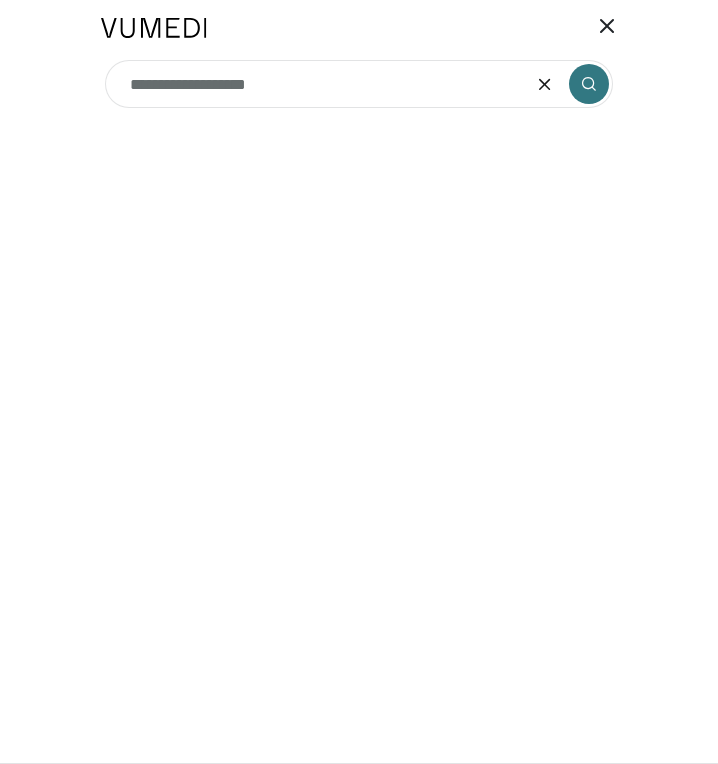 type on "**********" 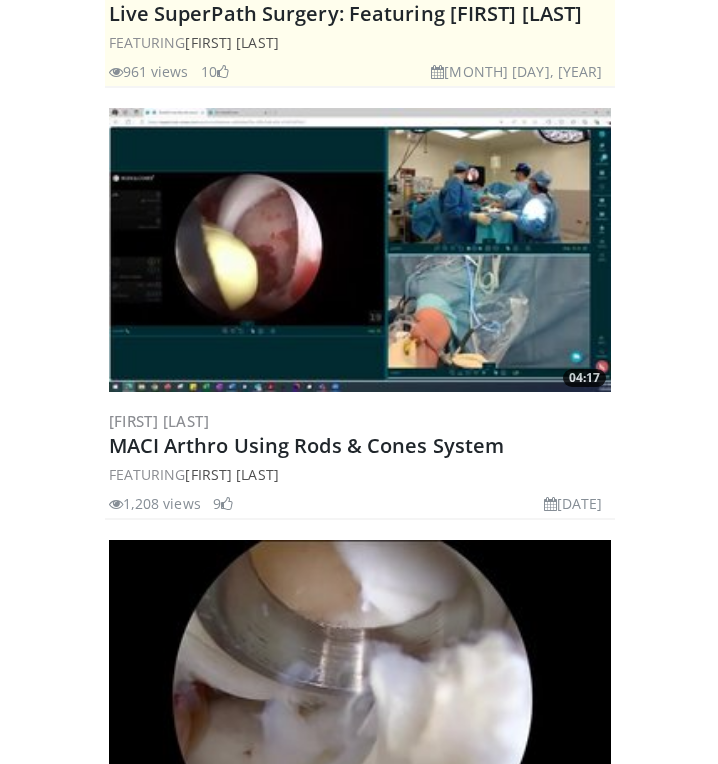 scroll, scrollTop: 0, scrollLeft: 0, axis: both 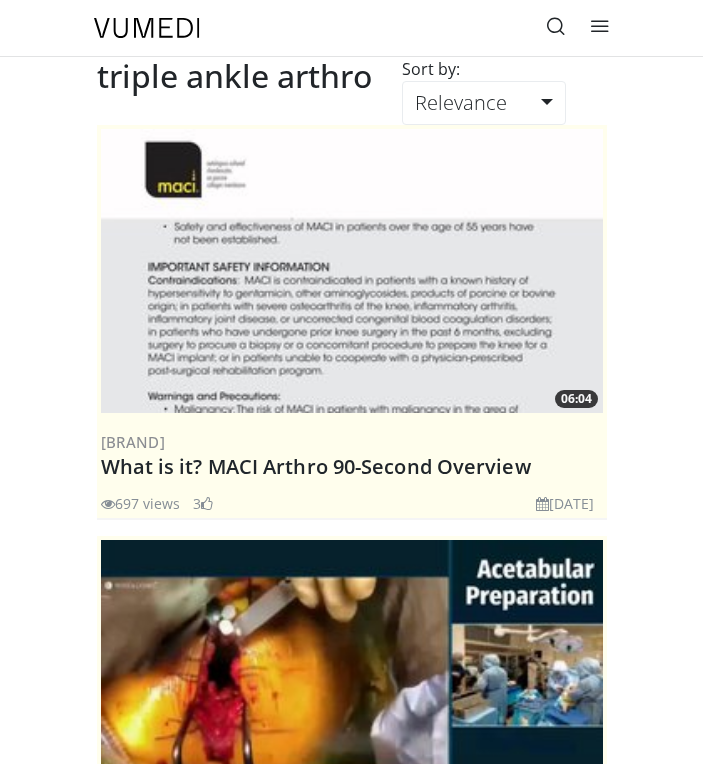 click at bounding box center [556, 28] 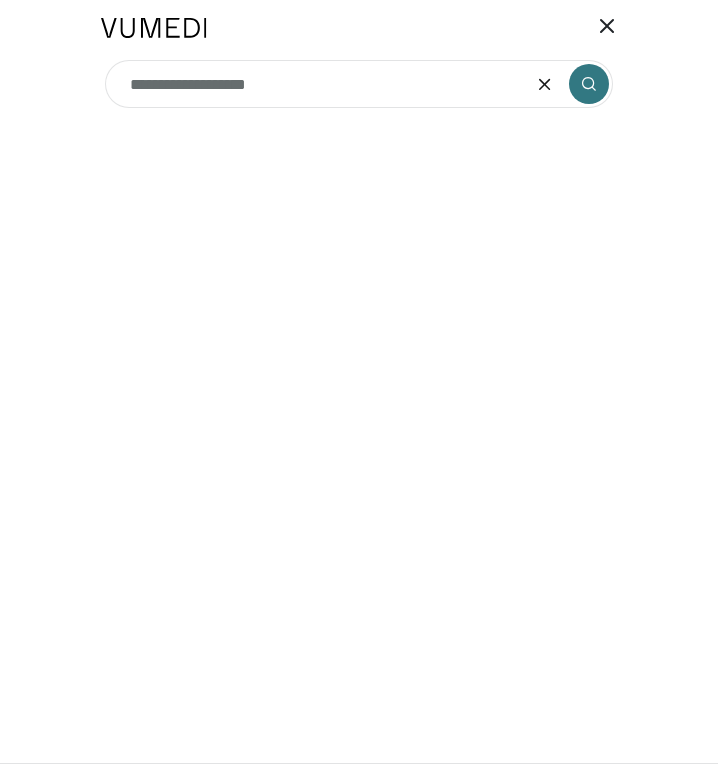 drag, startPoint x: 497, startPoint y: 83, endPoint x: 131, endPoint y: 174, distance: 377.14322 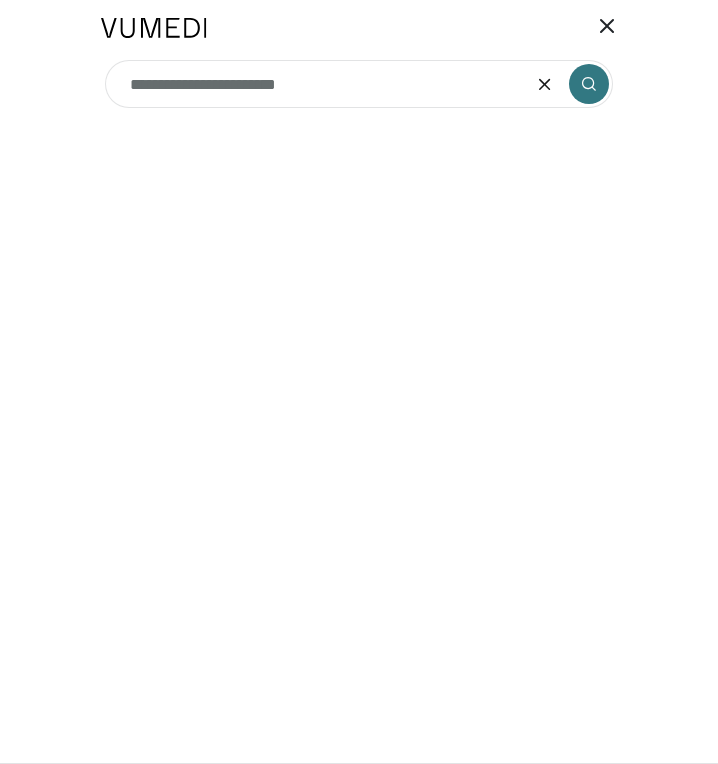 type on "**********" 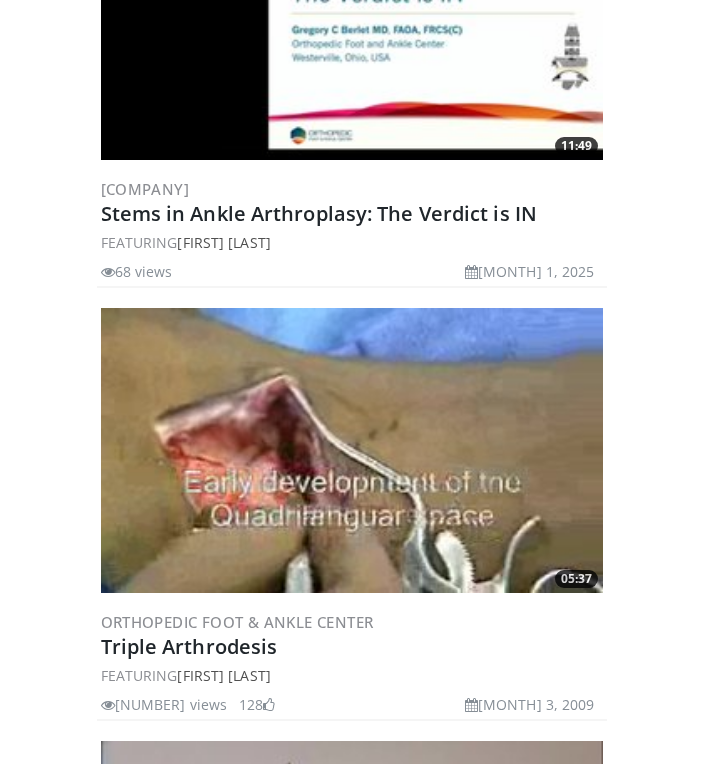 scroll, scrollTop: 3955, scrollLeft: 0, axis: vertical 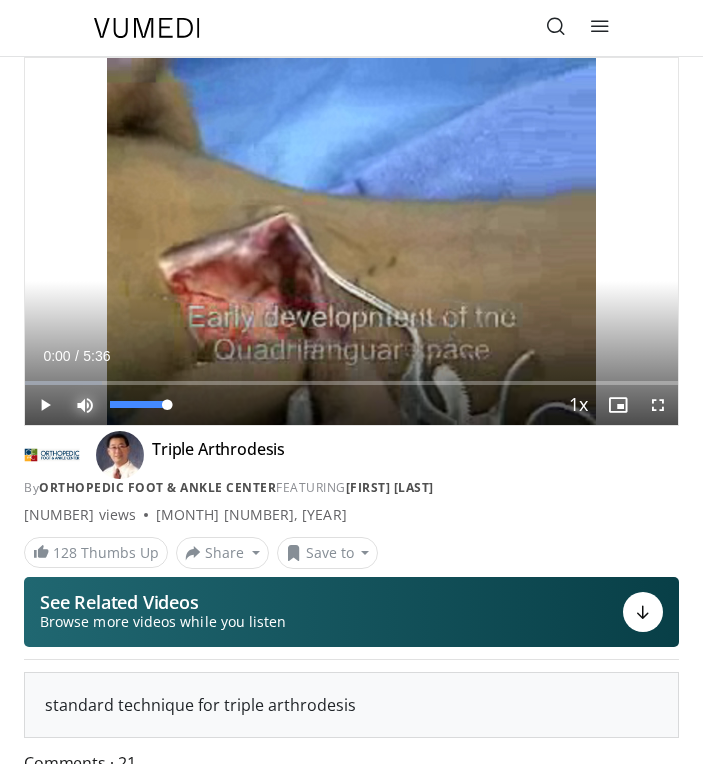 click at bounding box center (85, 405) 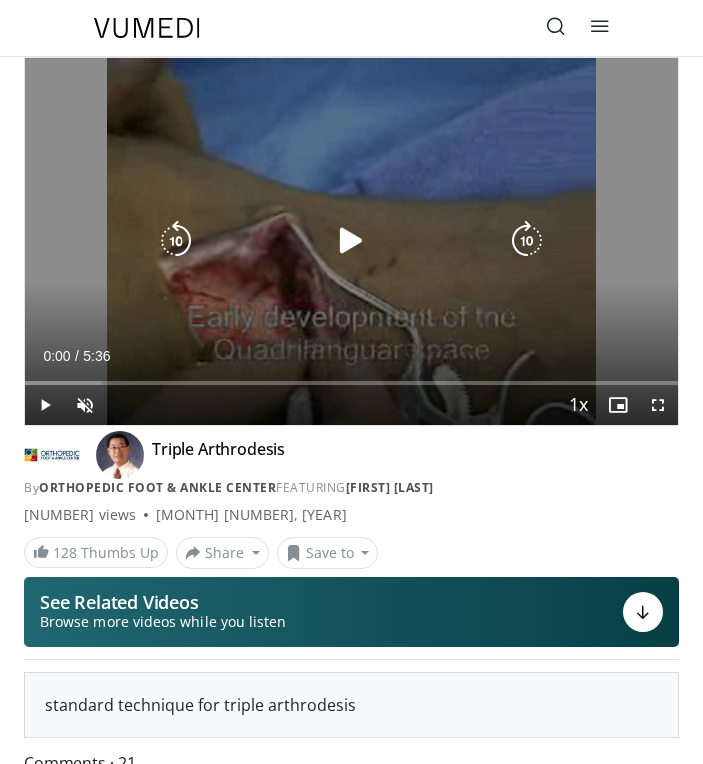 click at bounding box center [351, 241] 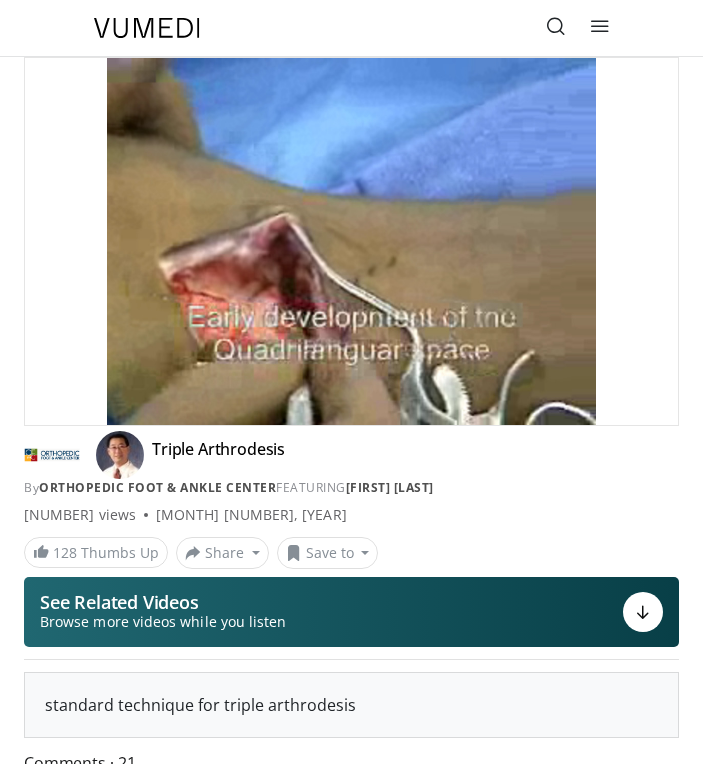 type 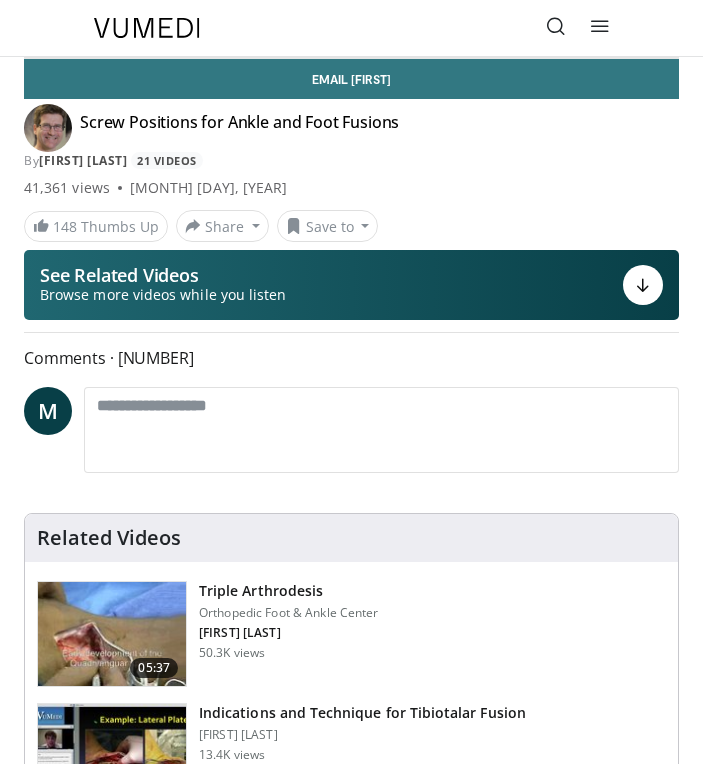 scroll, scrollTop: 0, scrollLeft: 0, axis: both 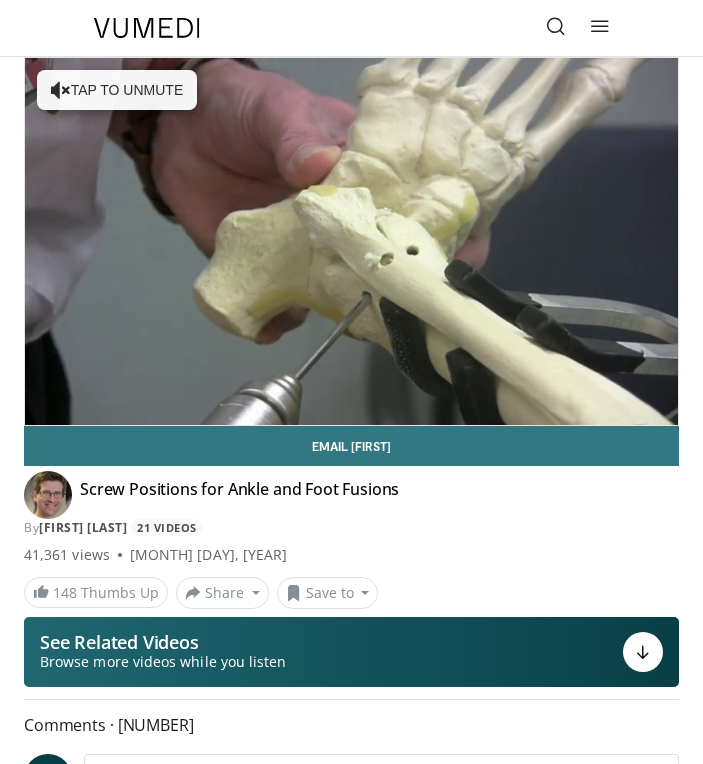 click at bounding box center (556, 28) 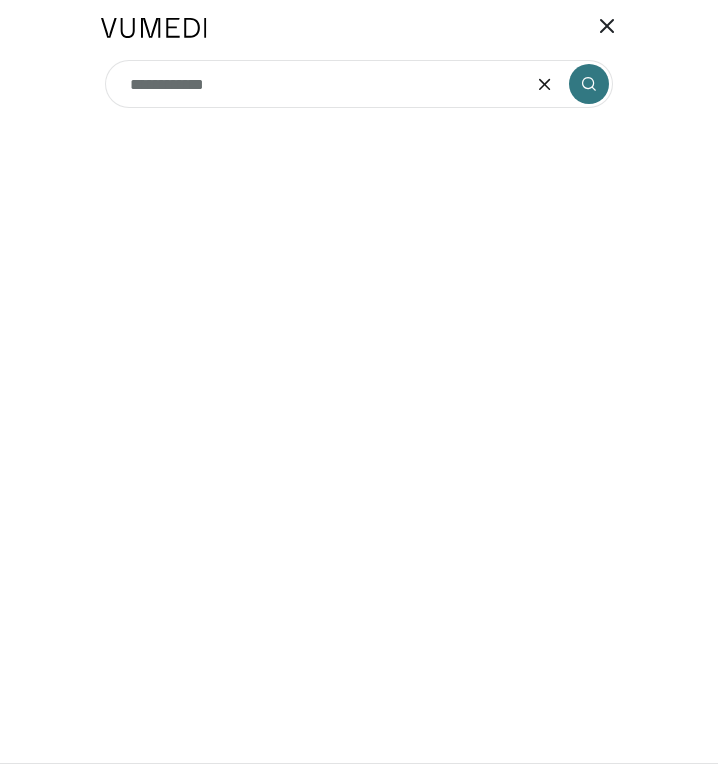 type on "**********" 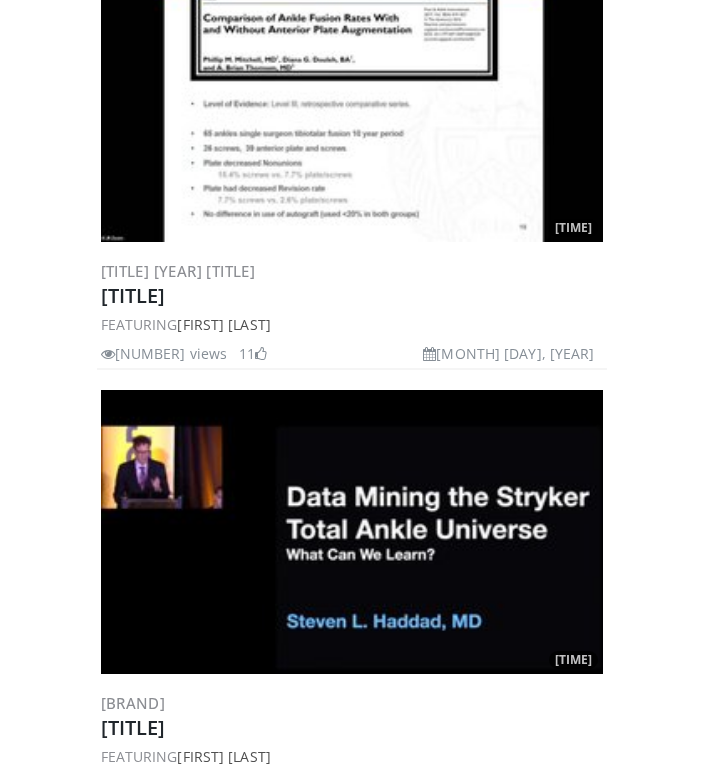 scroll, scrollTop: 1030, scrollLeft: 0, axis: vertical 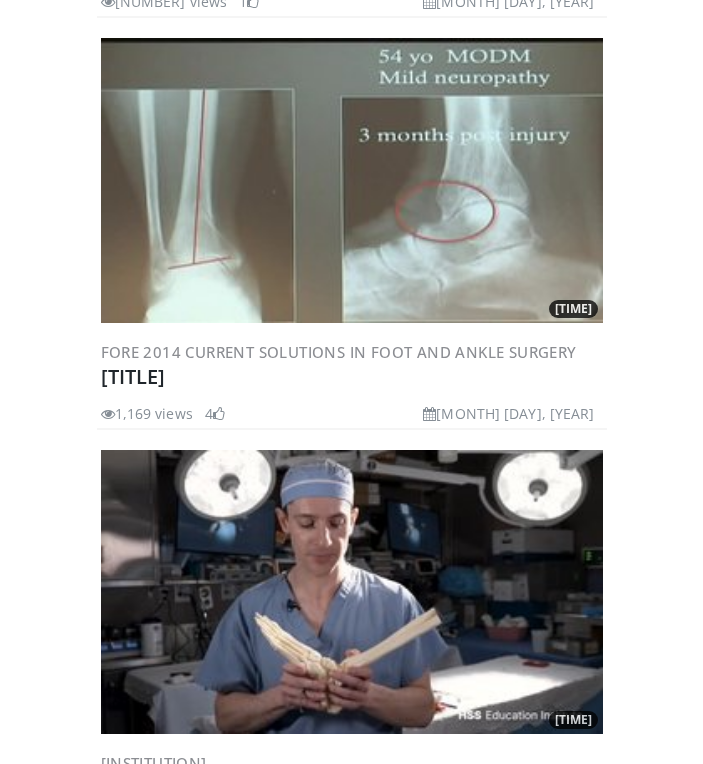 click at bounding box center (352, 180) 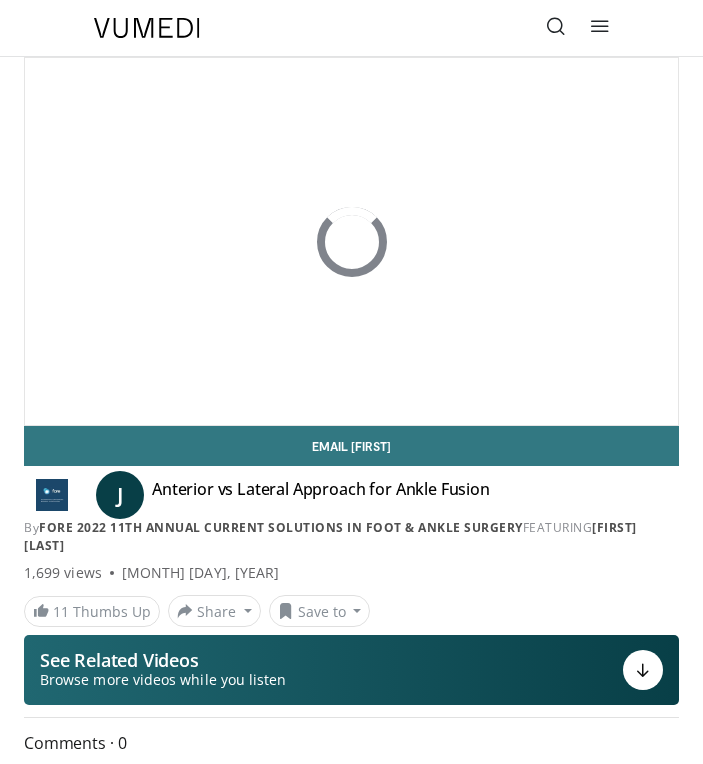 scroll, scrollTop: 0, scrollLeft: 0, axis: both 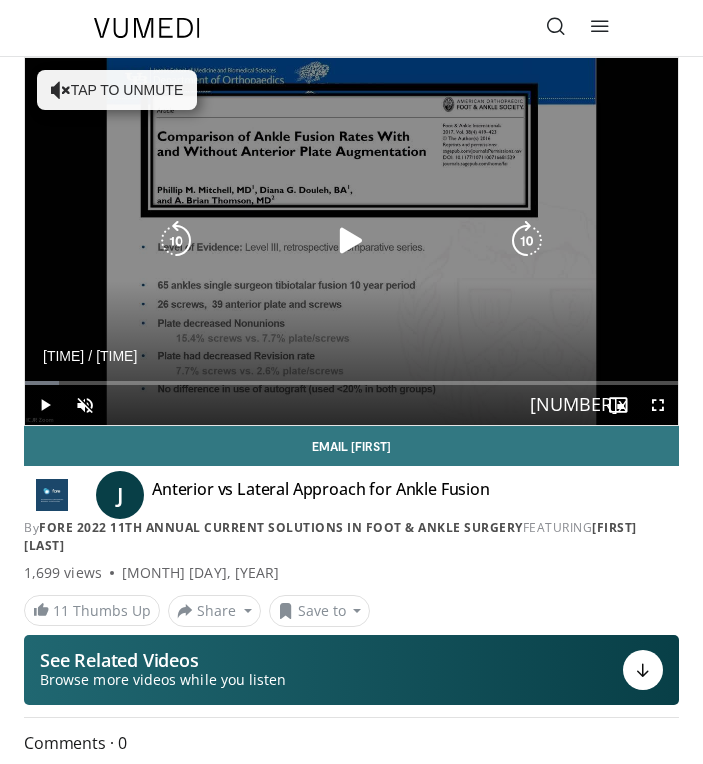 click at bounding box center (351, 241) 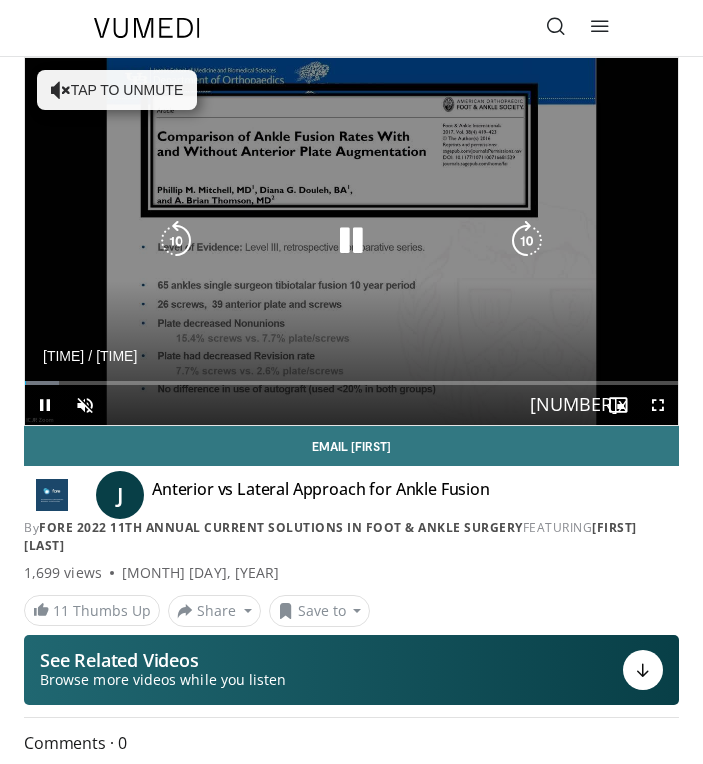 type 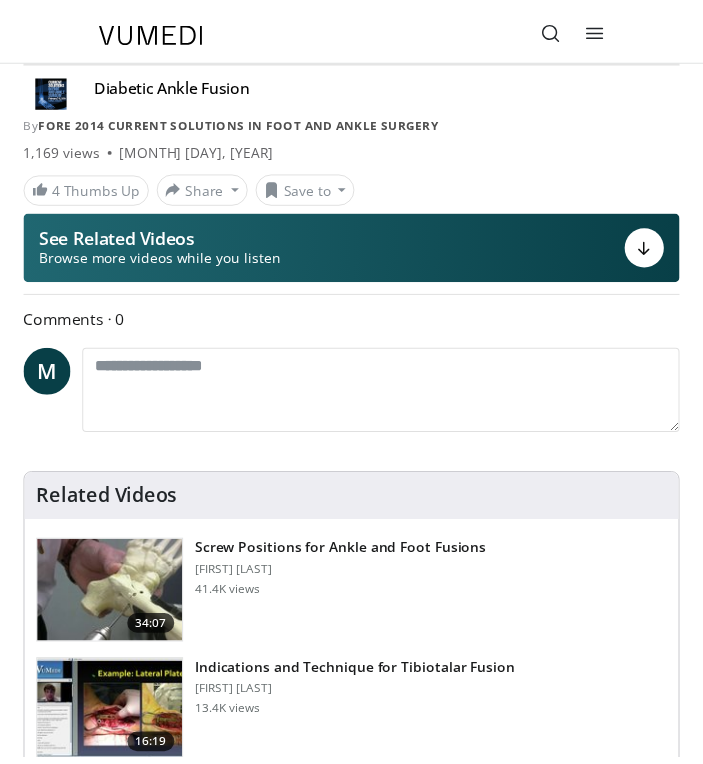 scroll, scrollTop: 0, scrollLeft: 0, axis: both 